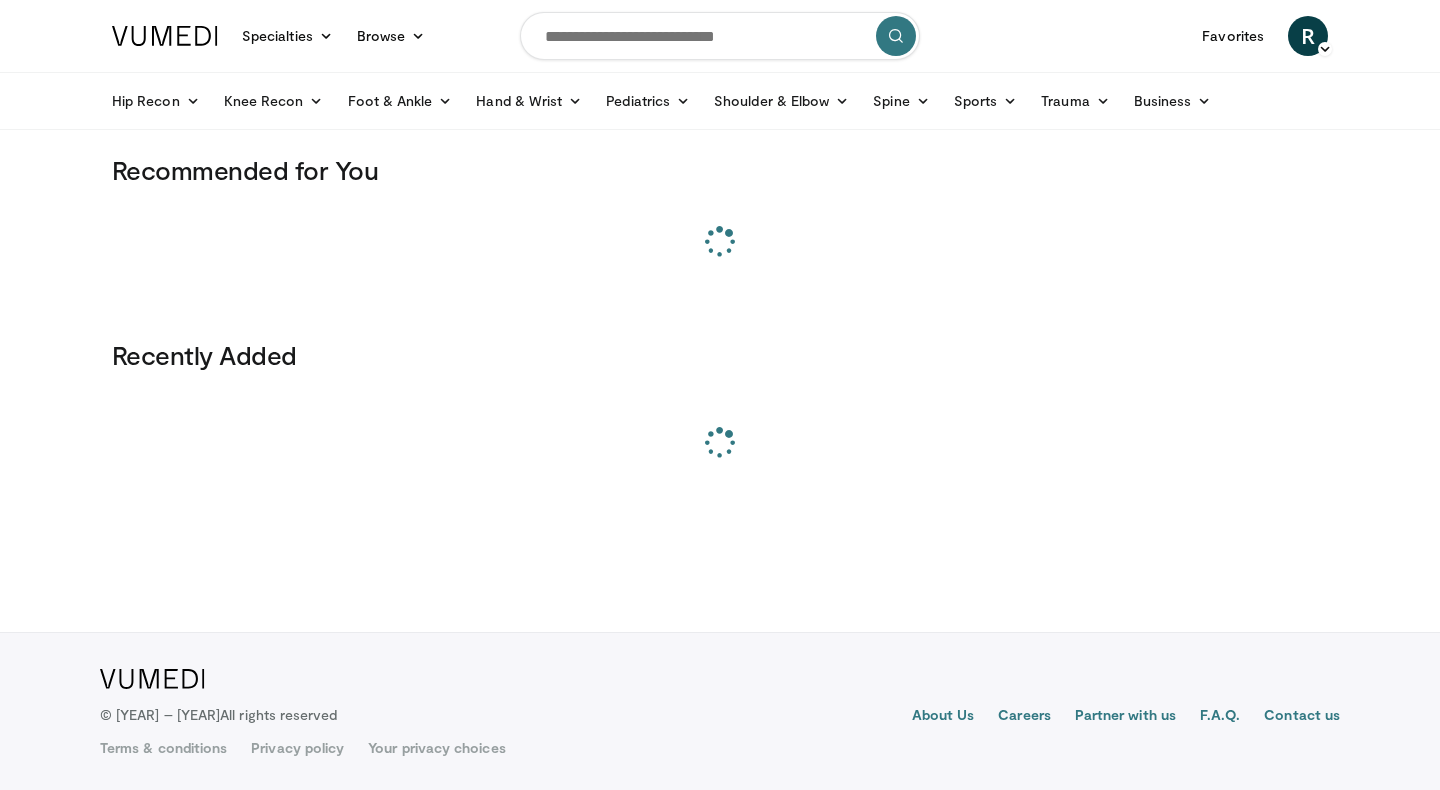 scroll, scrollTop: 0, scrollLeft: 0, axis: both 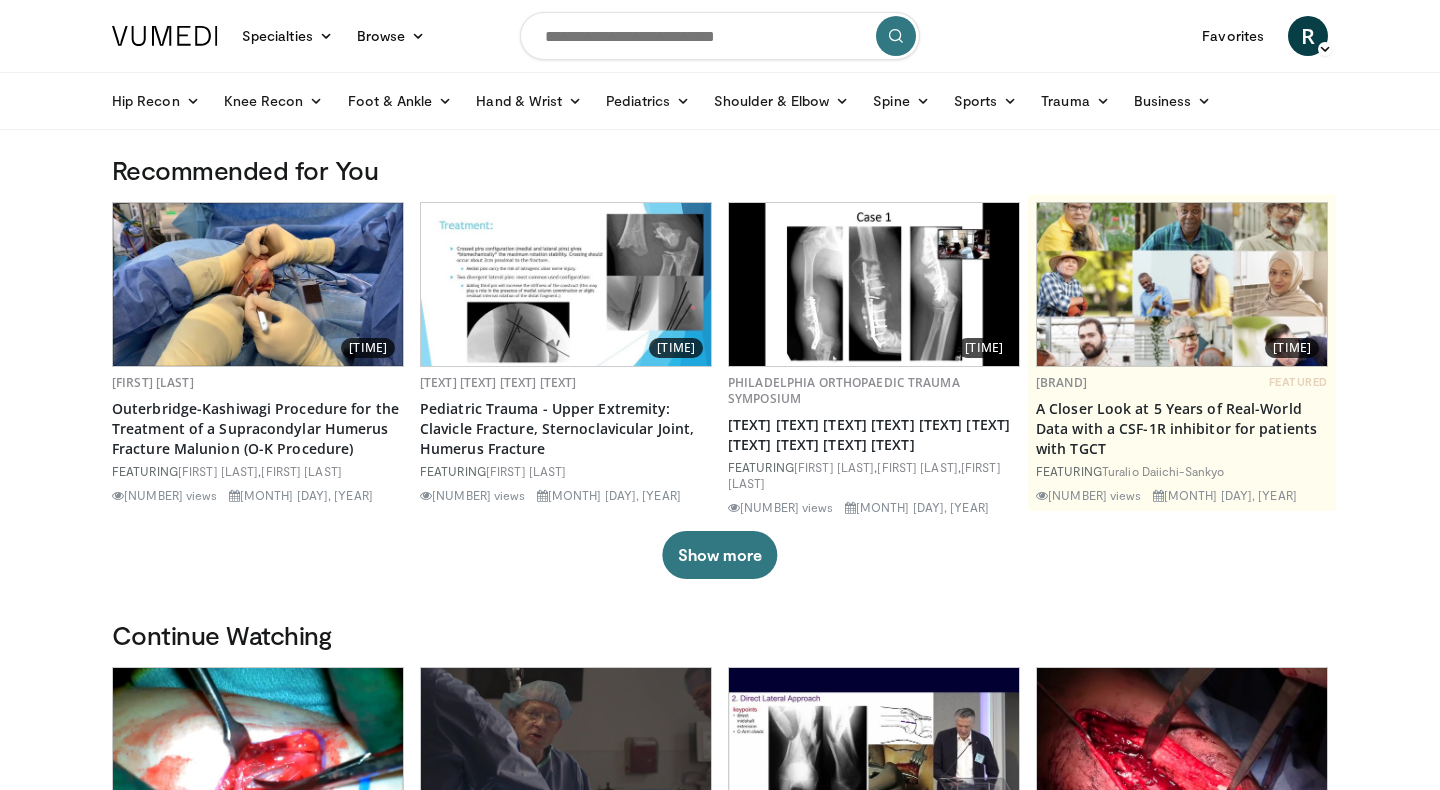 click at bounding box center (720, 36) 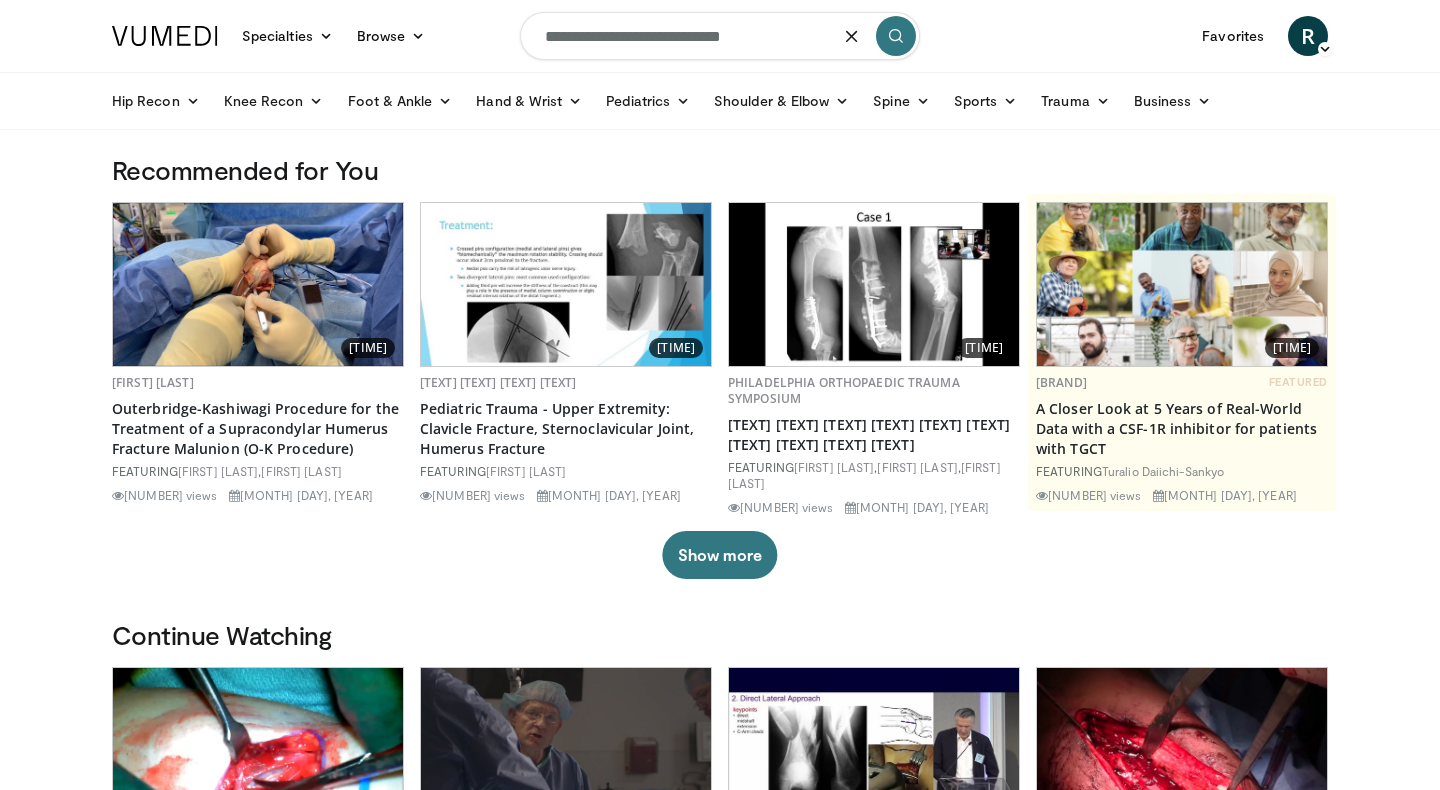 type on "**********" 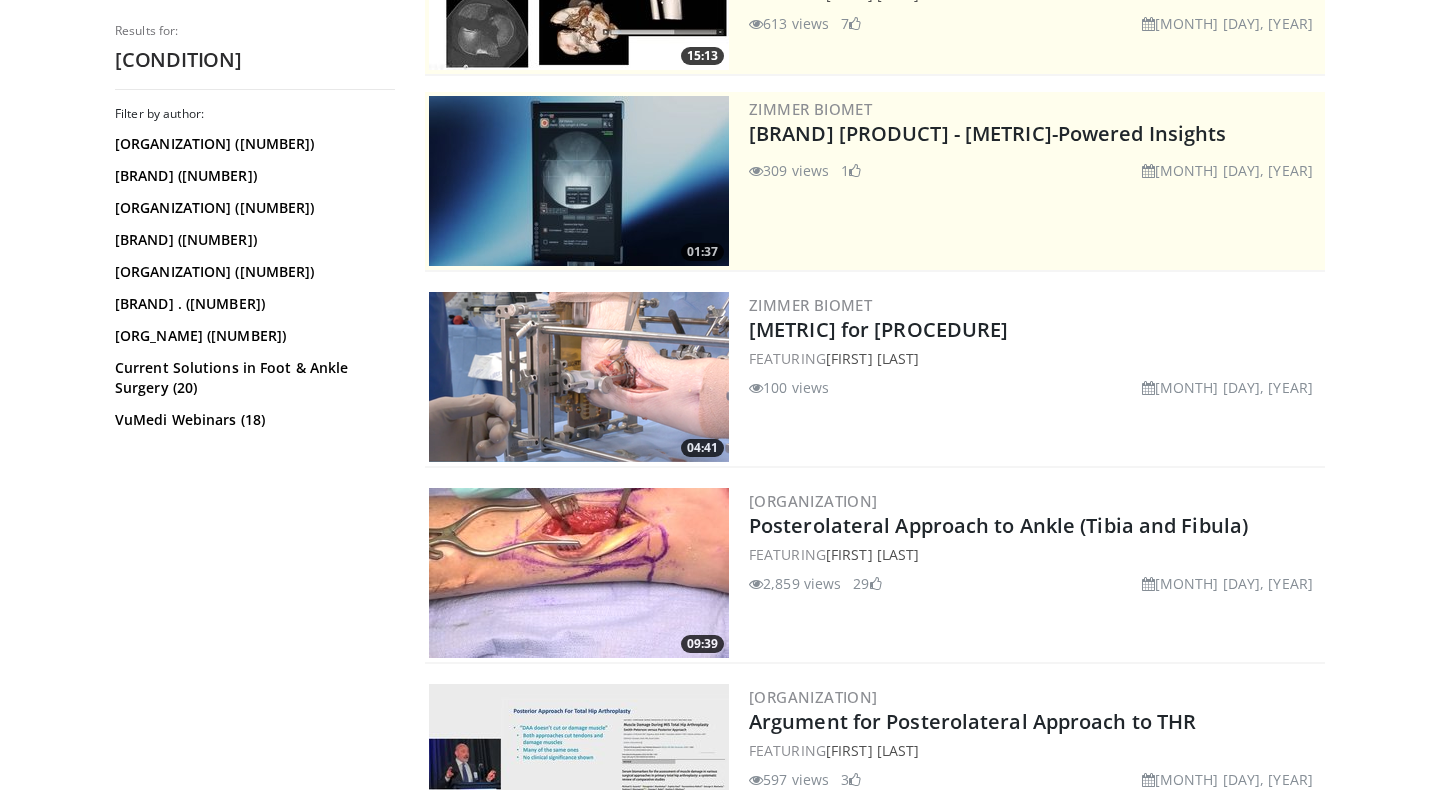 scroll, scrollTop: 329, scrollLeft: 0, axis: vertical 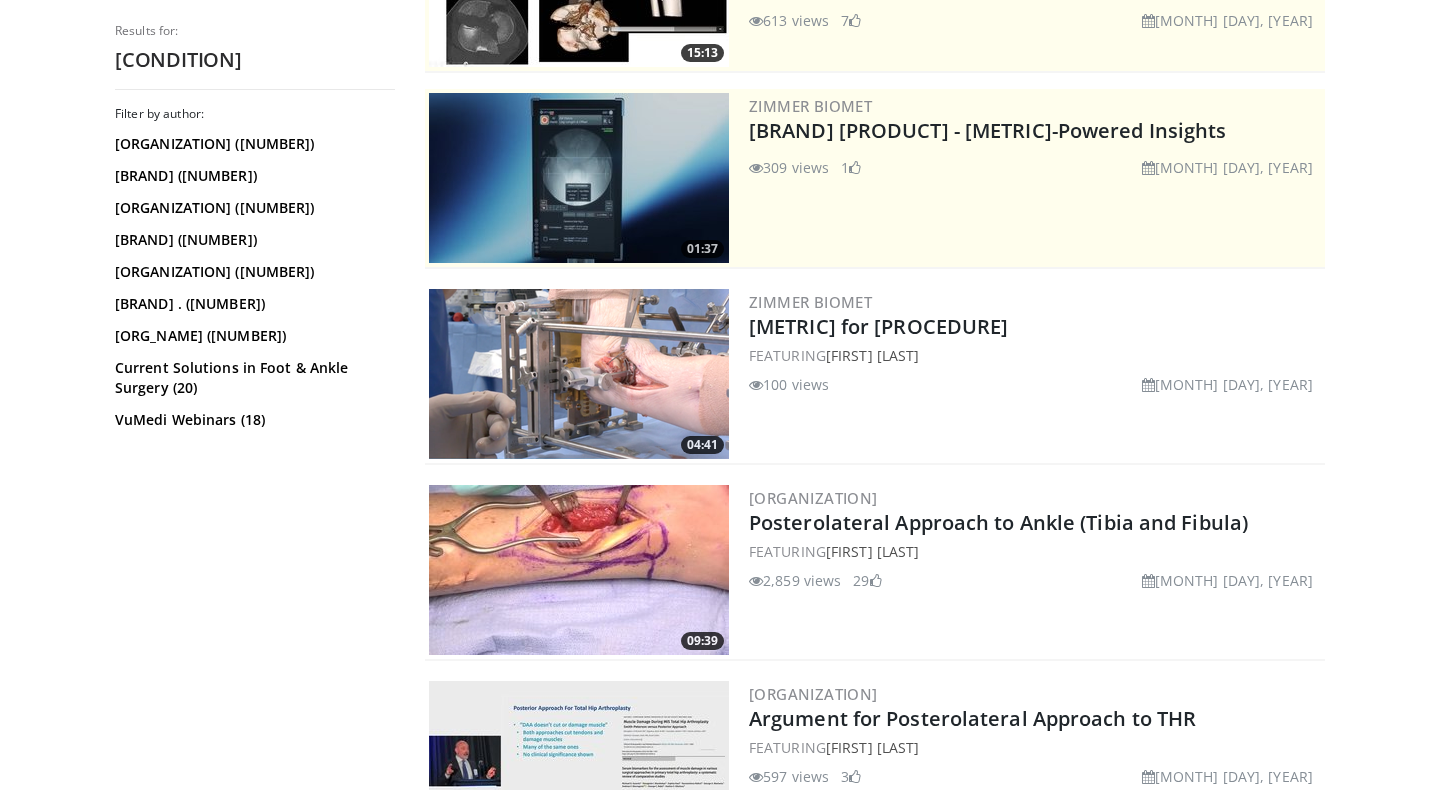 click at bounding box center [579, 570] 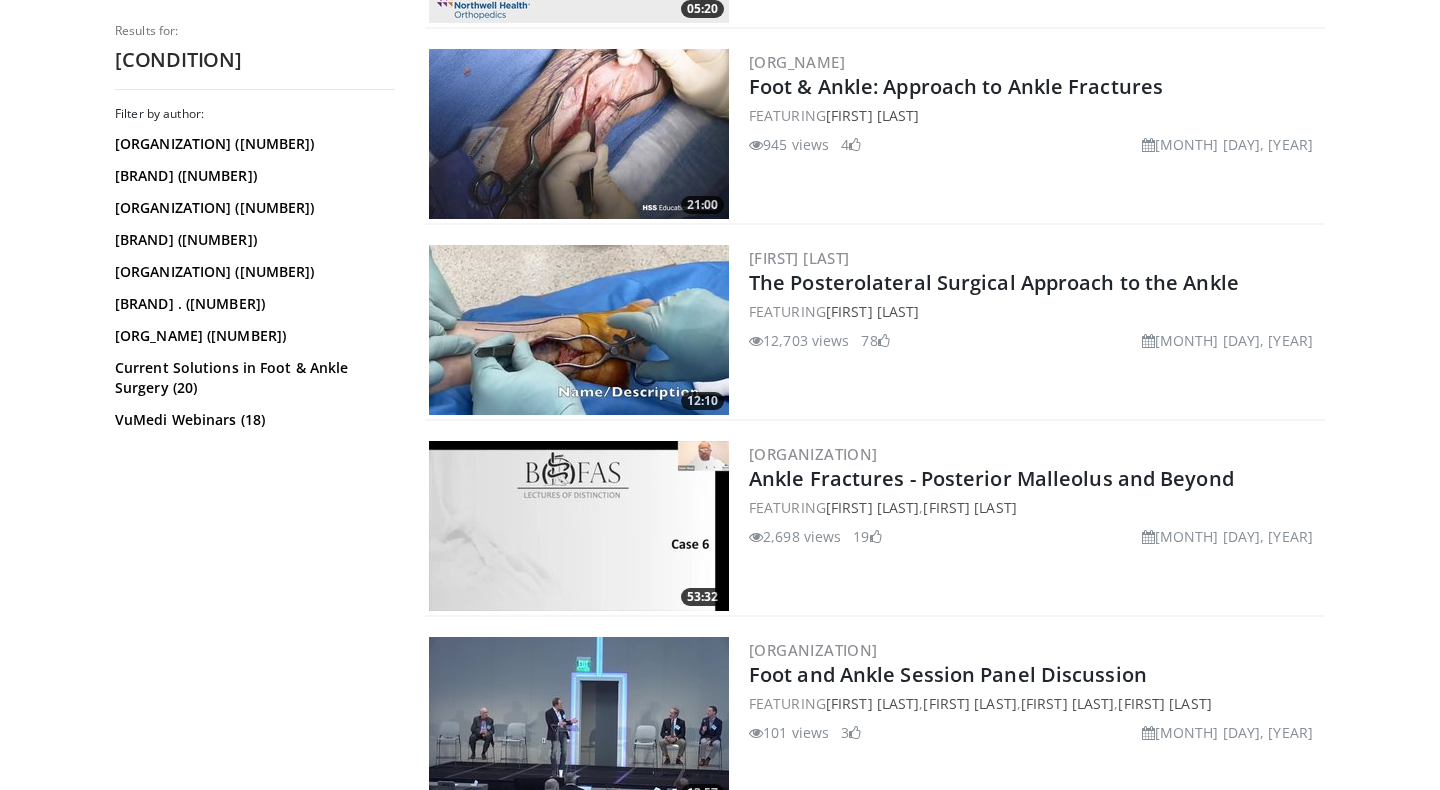 scroll, scrollTop: 1213, scrollLeft: 0, axis: vertical 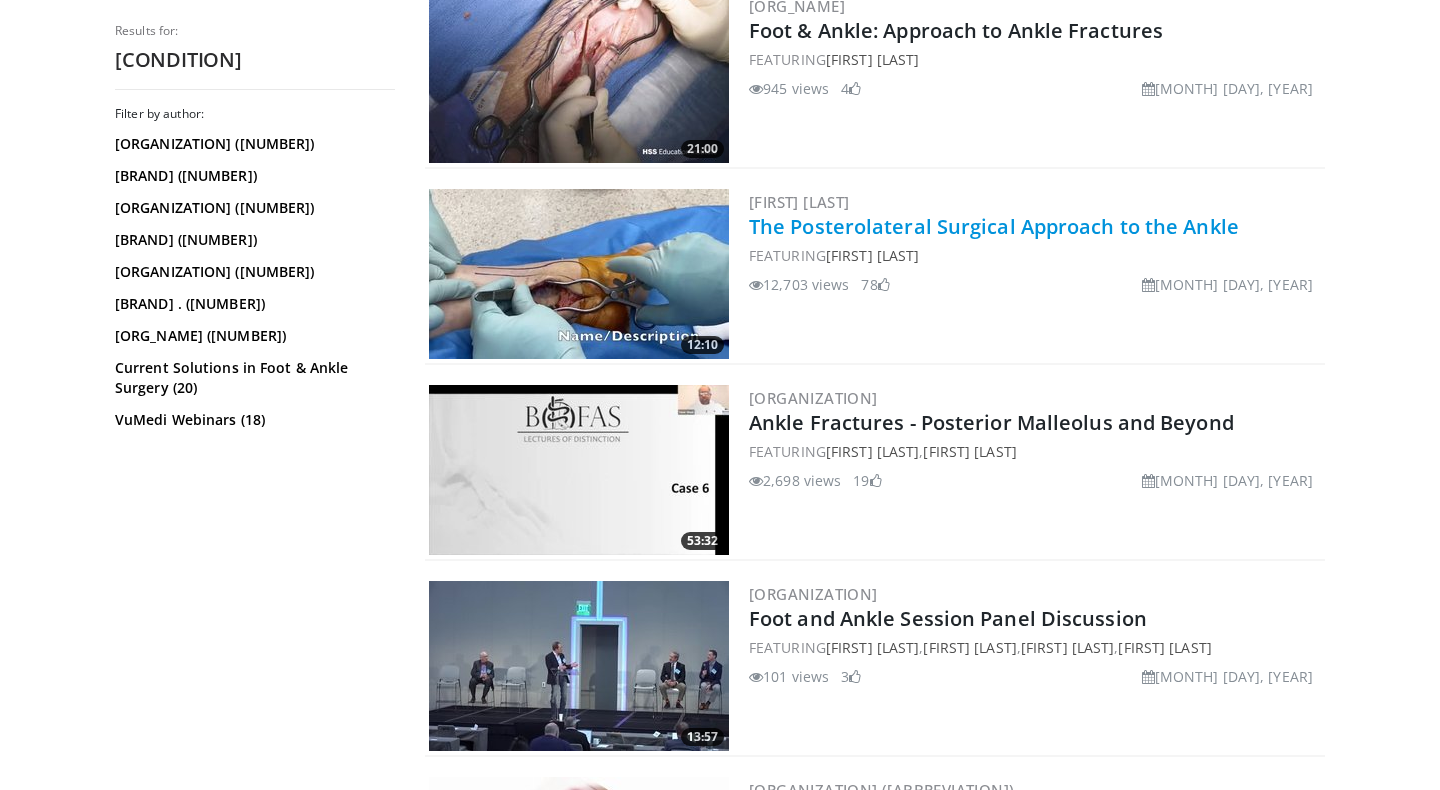 click on "The Posterolateral Surgical Approach to the Ankle" at bounding box center (994, 226) 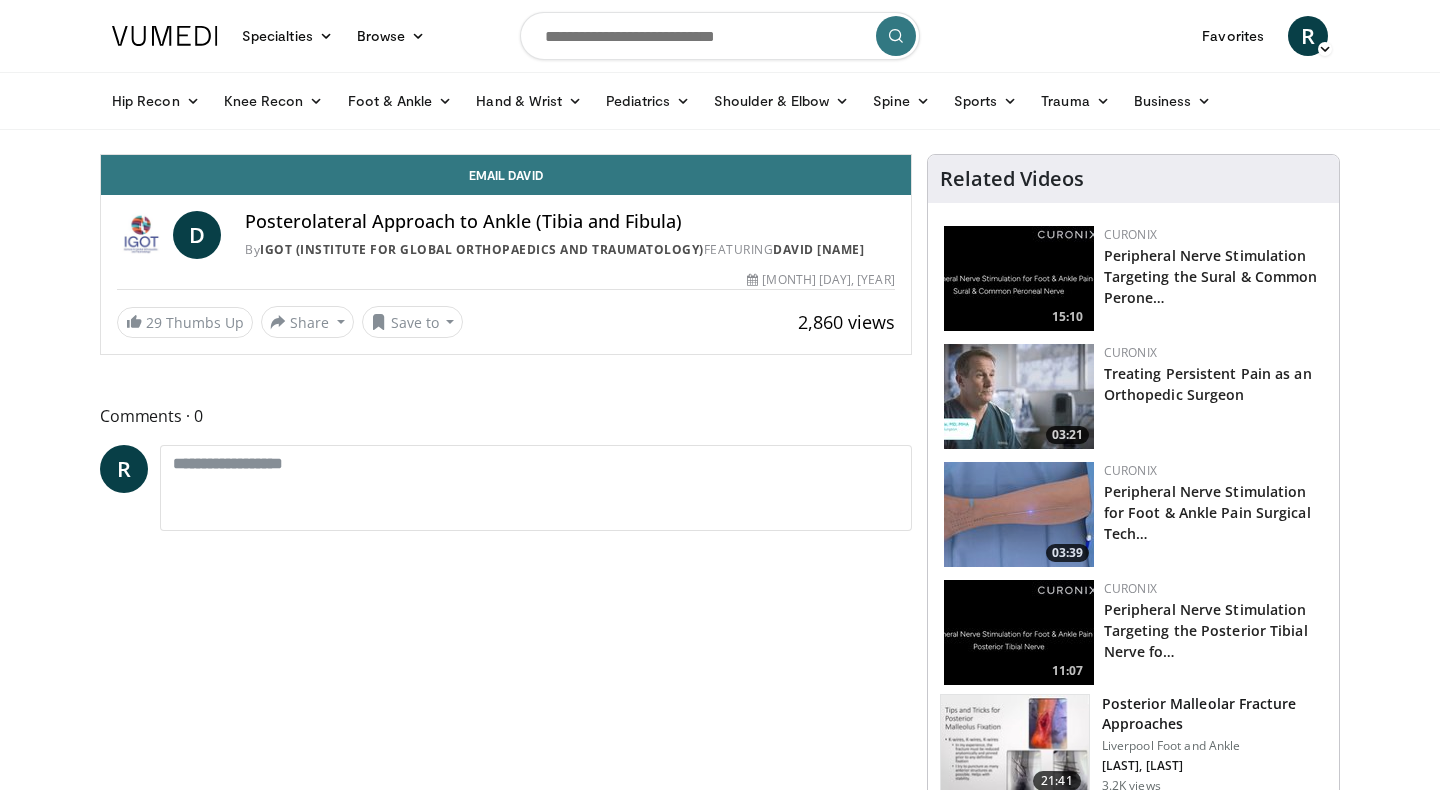 scroll, scrollTop: 0, scrollLeft: 0, axis: both 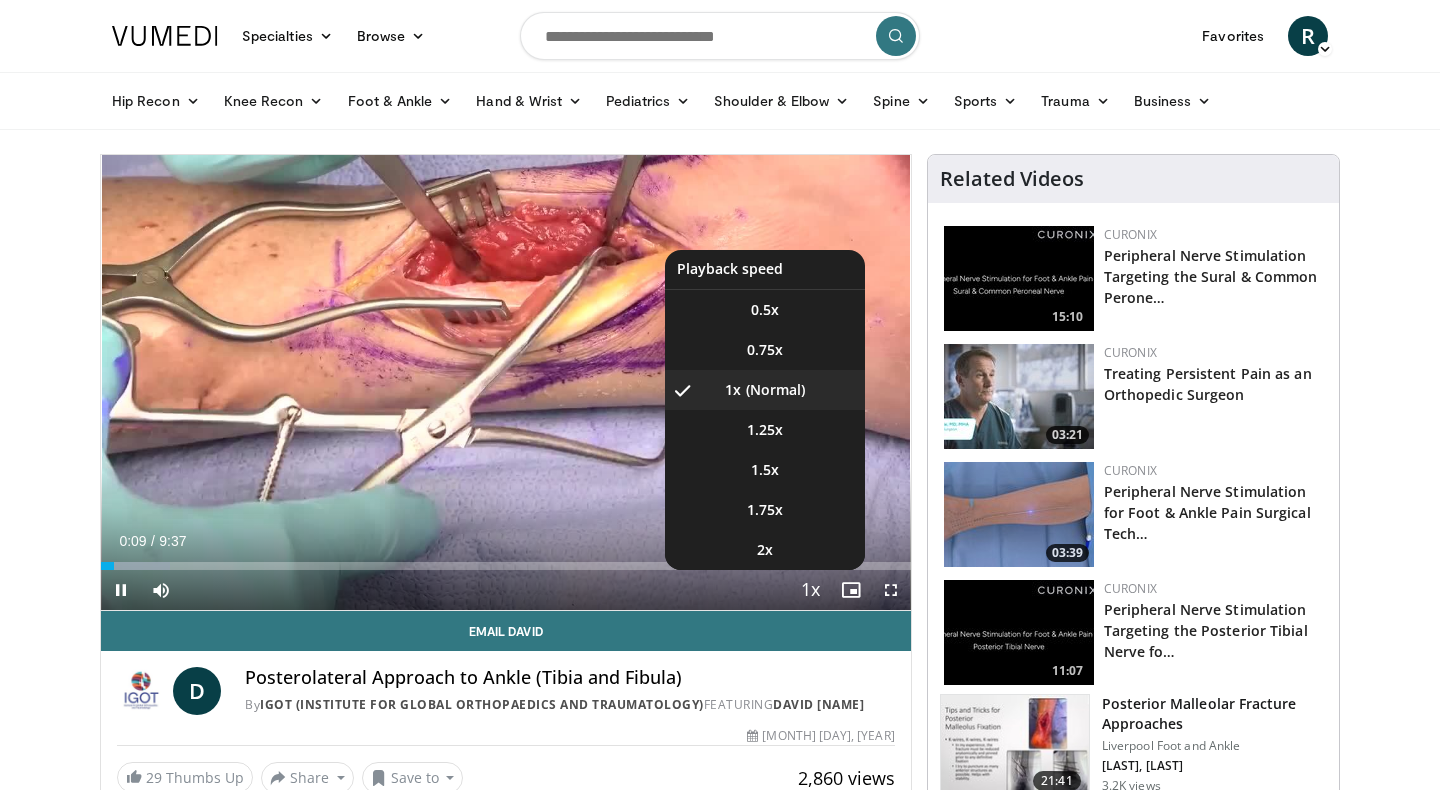 click at bounding box center [811, 591] 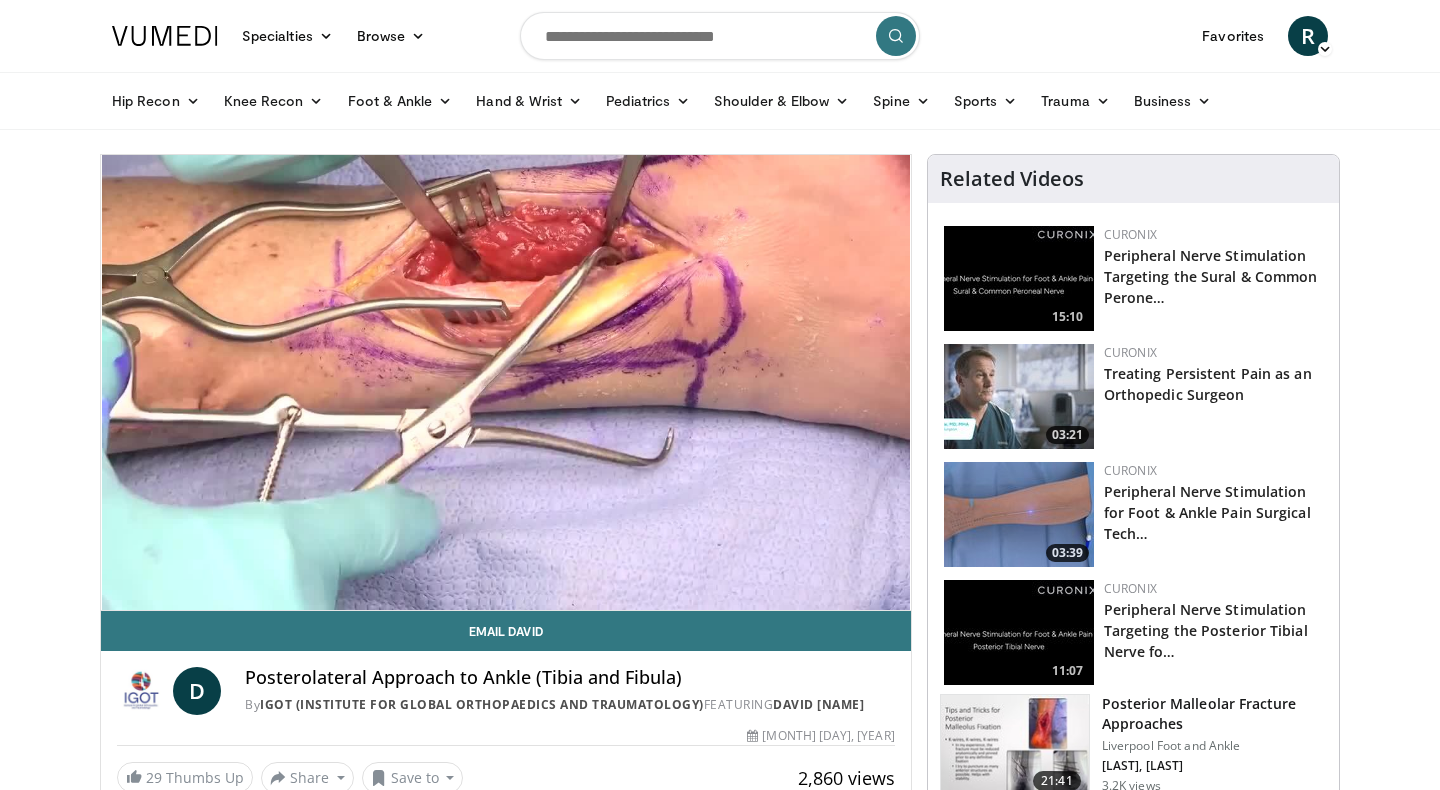 click on "10 seconds
Tap to unmute" at bounding box center (506, 382) 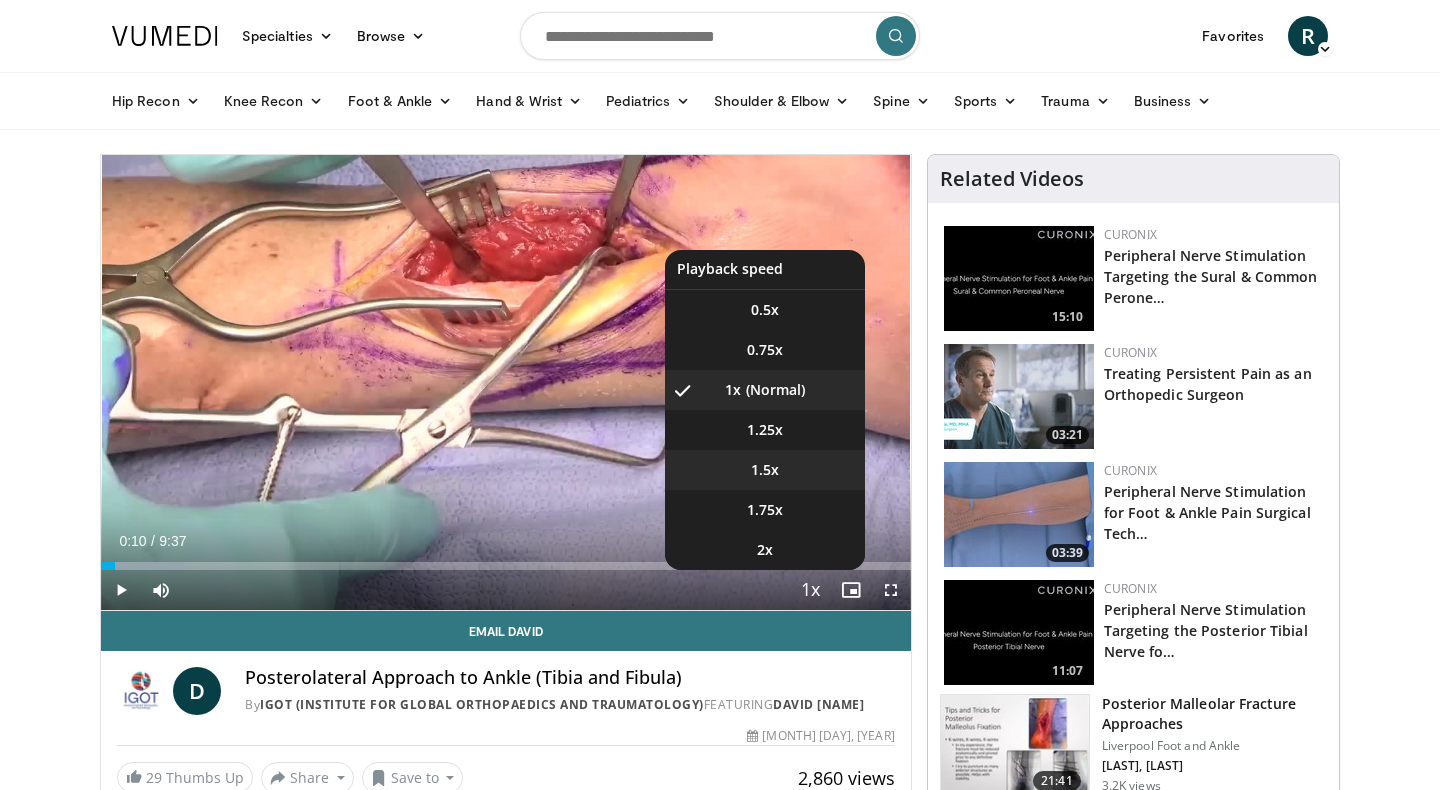 click on "1.5x" at bounding box center [765, 310] 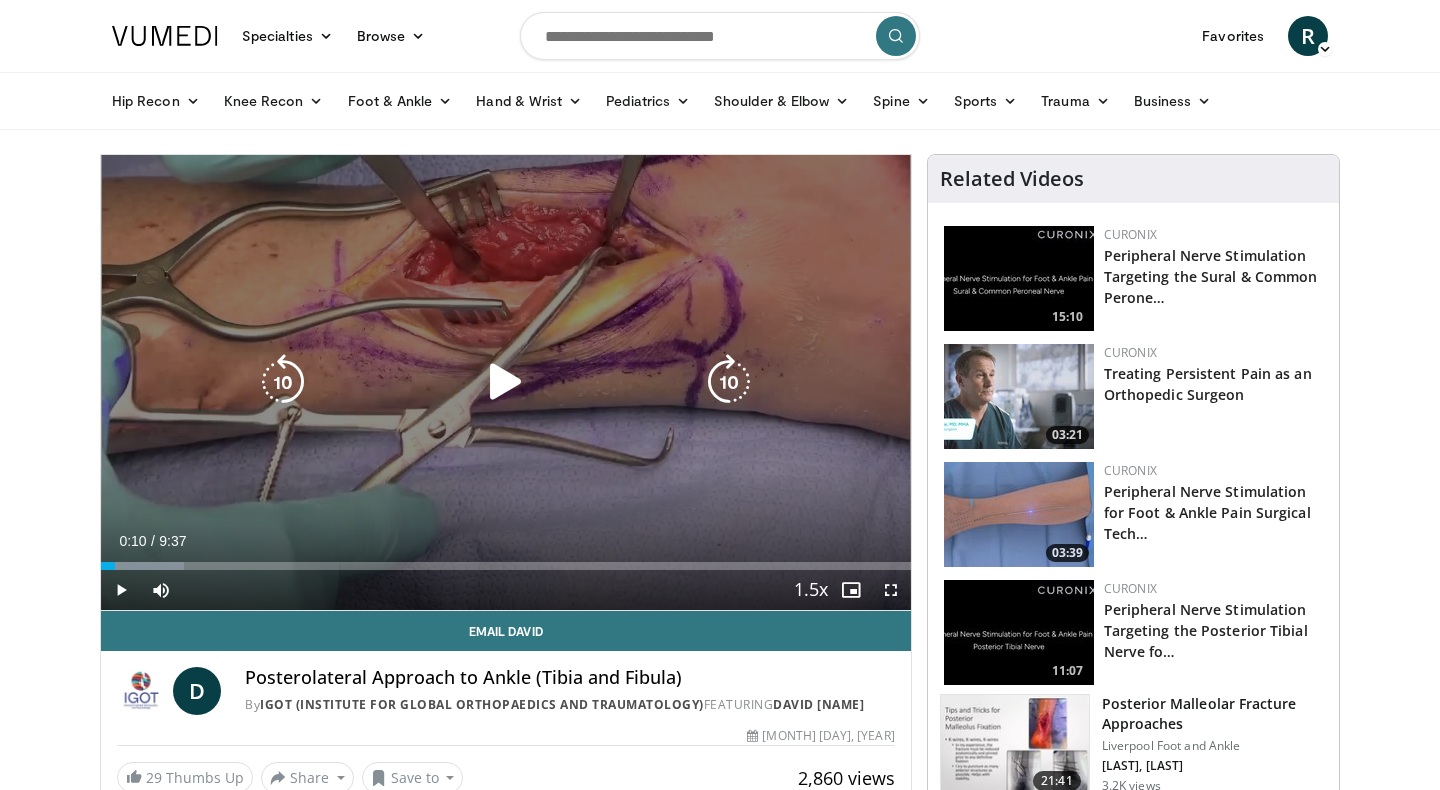 click at bounding box center [506, 382] 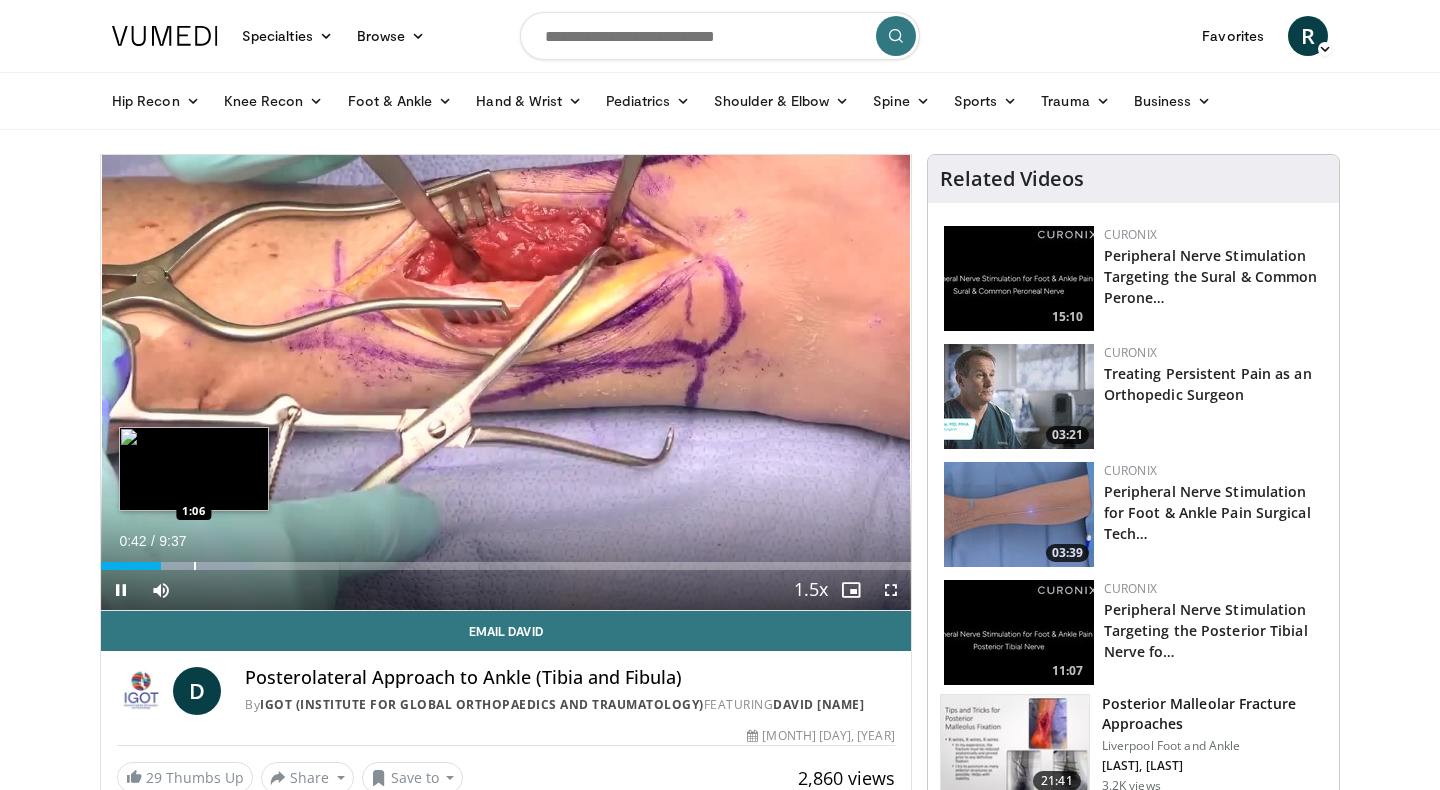 click at bounding box center [195, 566] 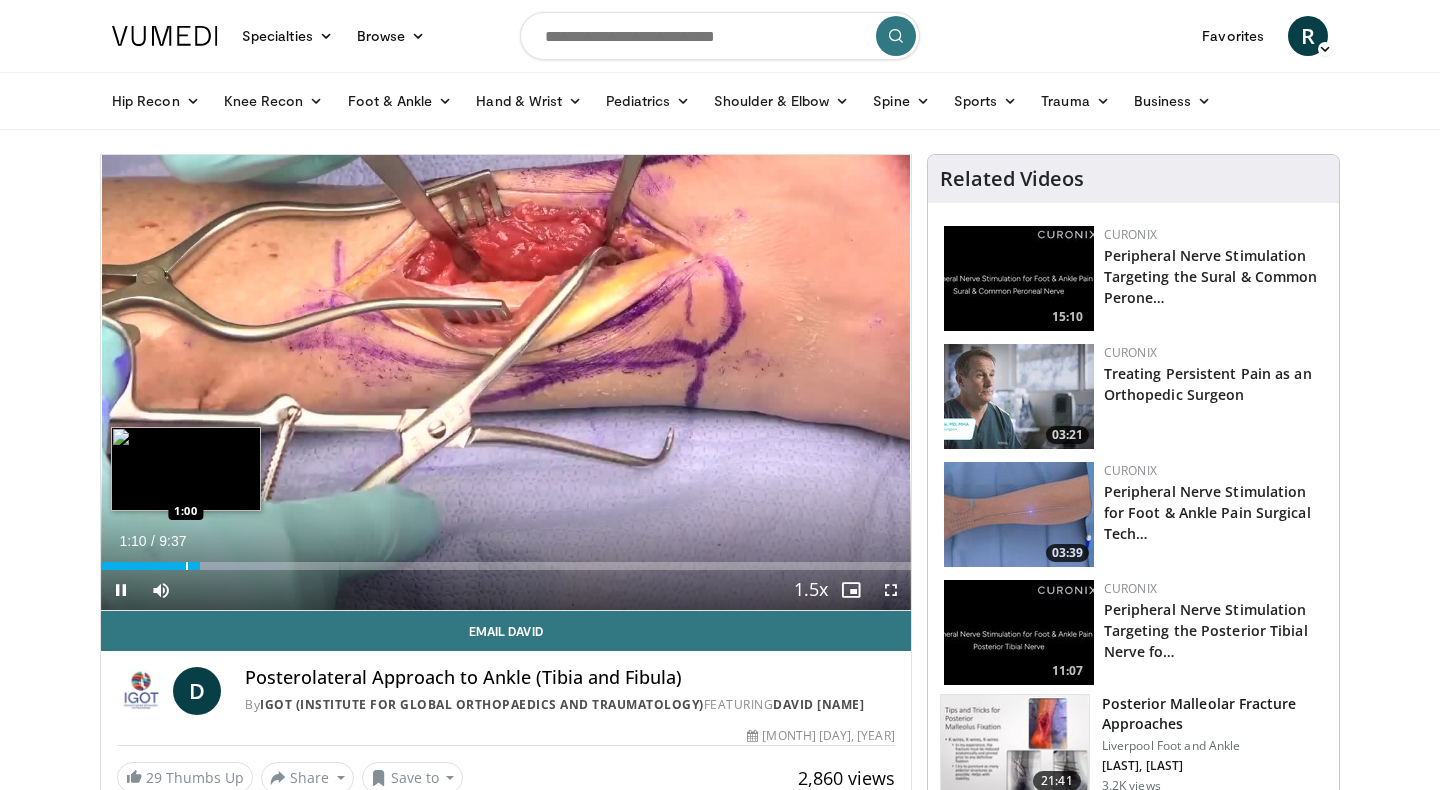click at bounding box center (187, 566) 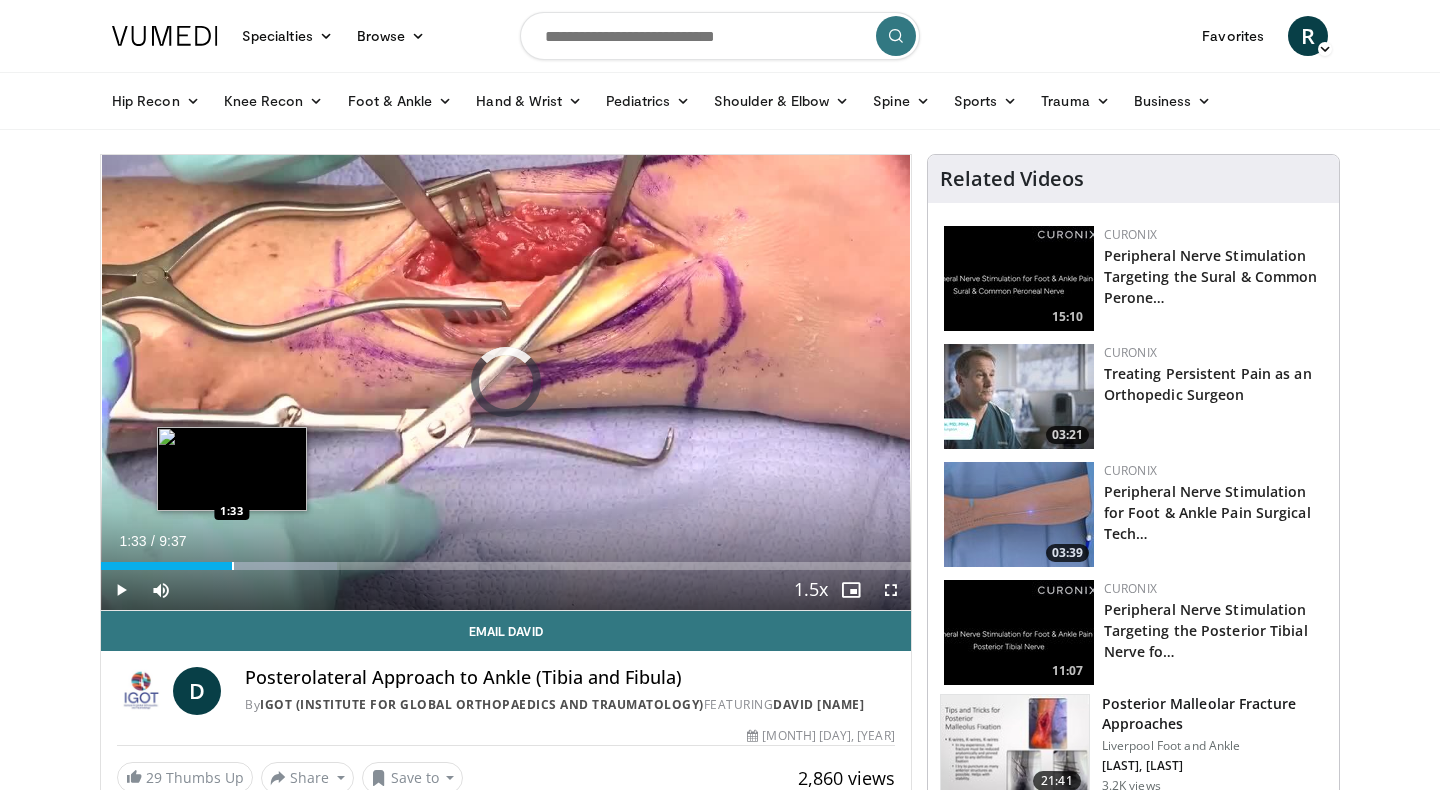 click at bounding box center [233, 566] 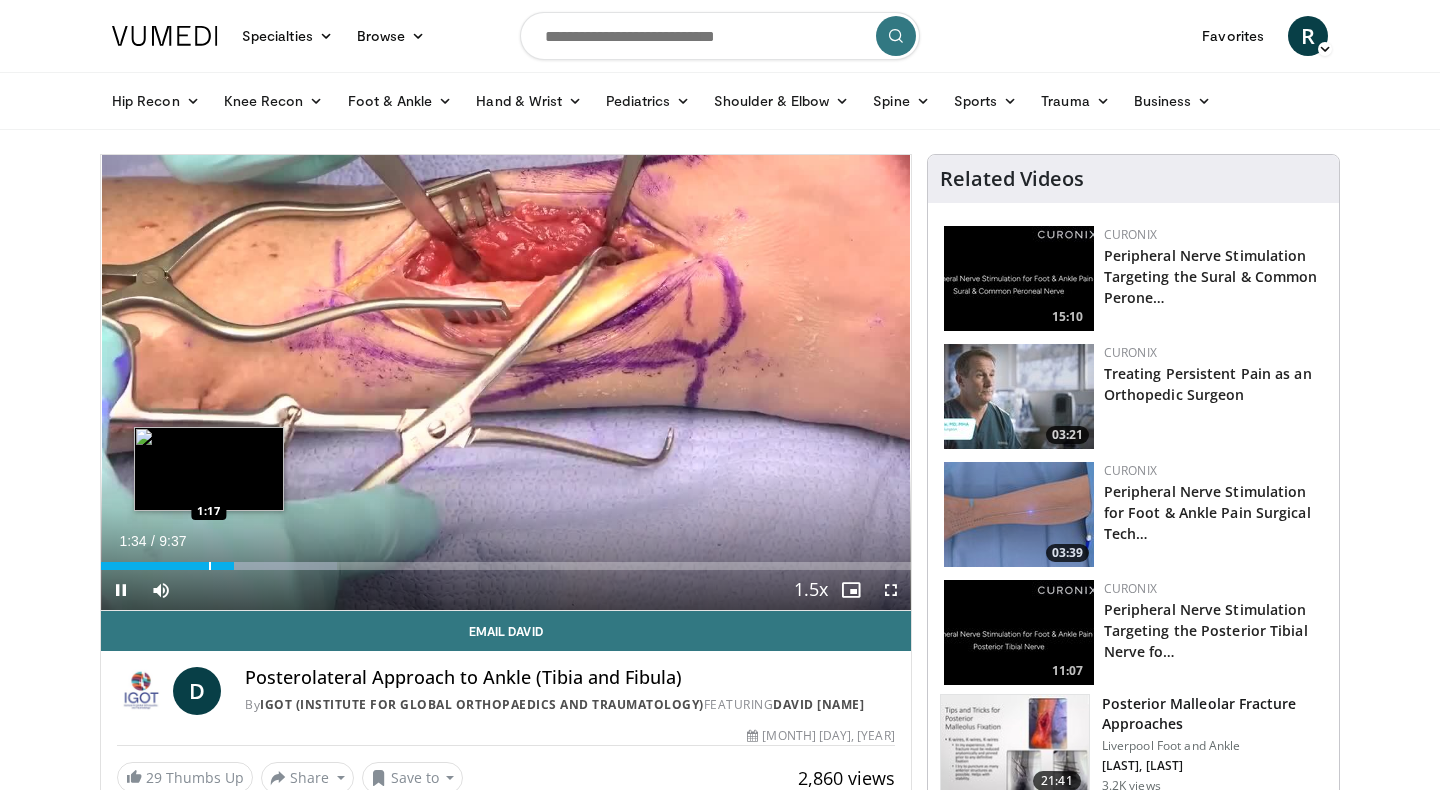 click at bounding box center [210, 566] 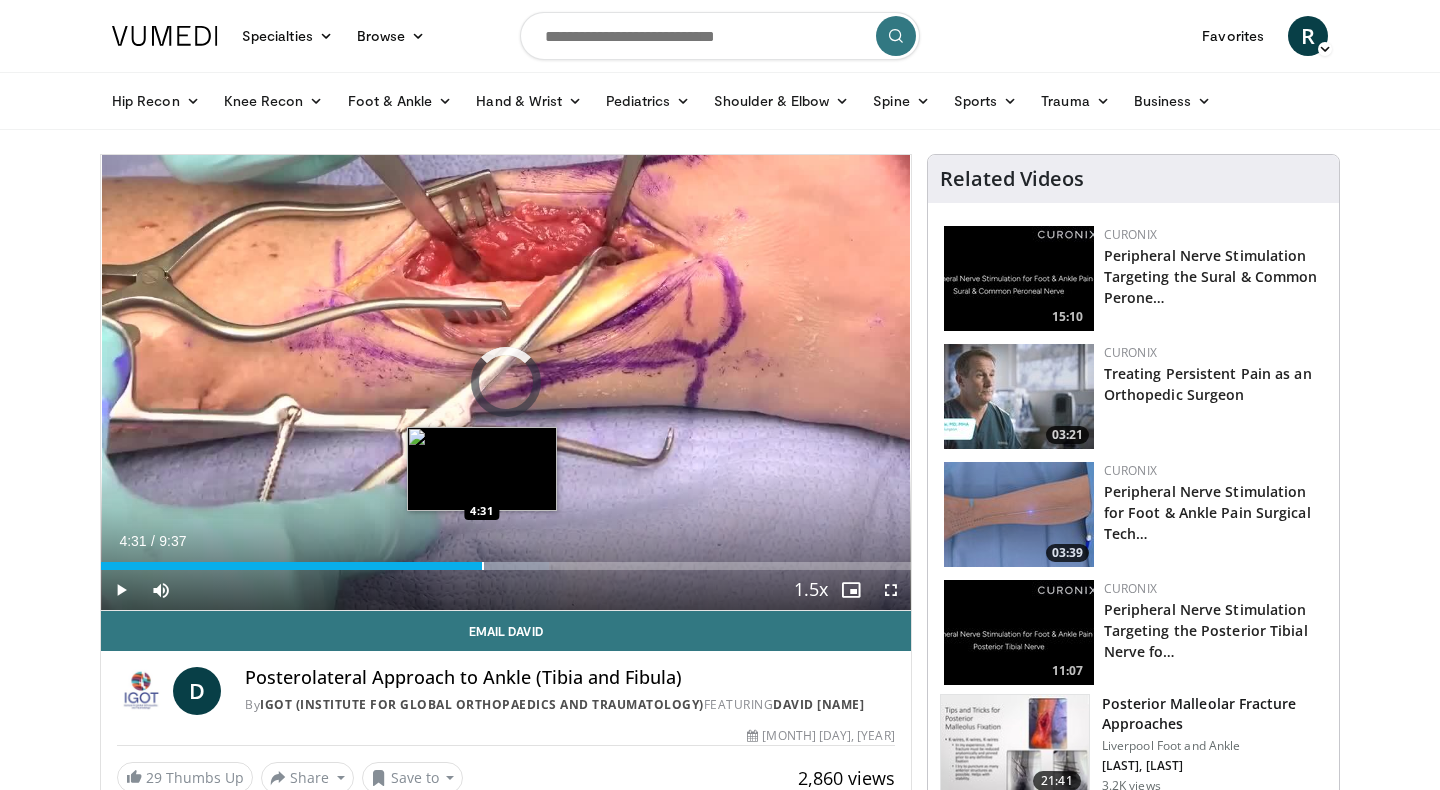 click at bounding box center [483, 566] 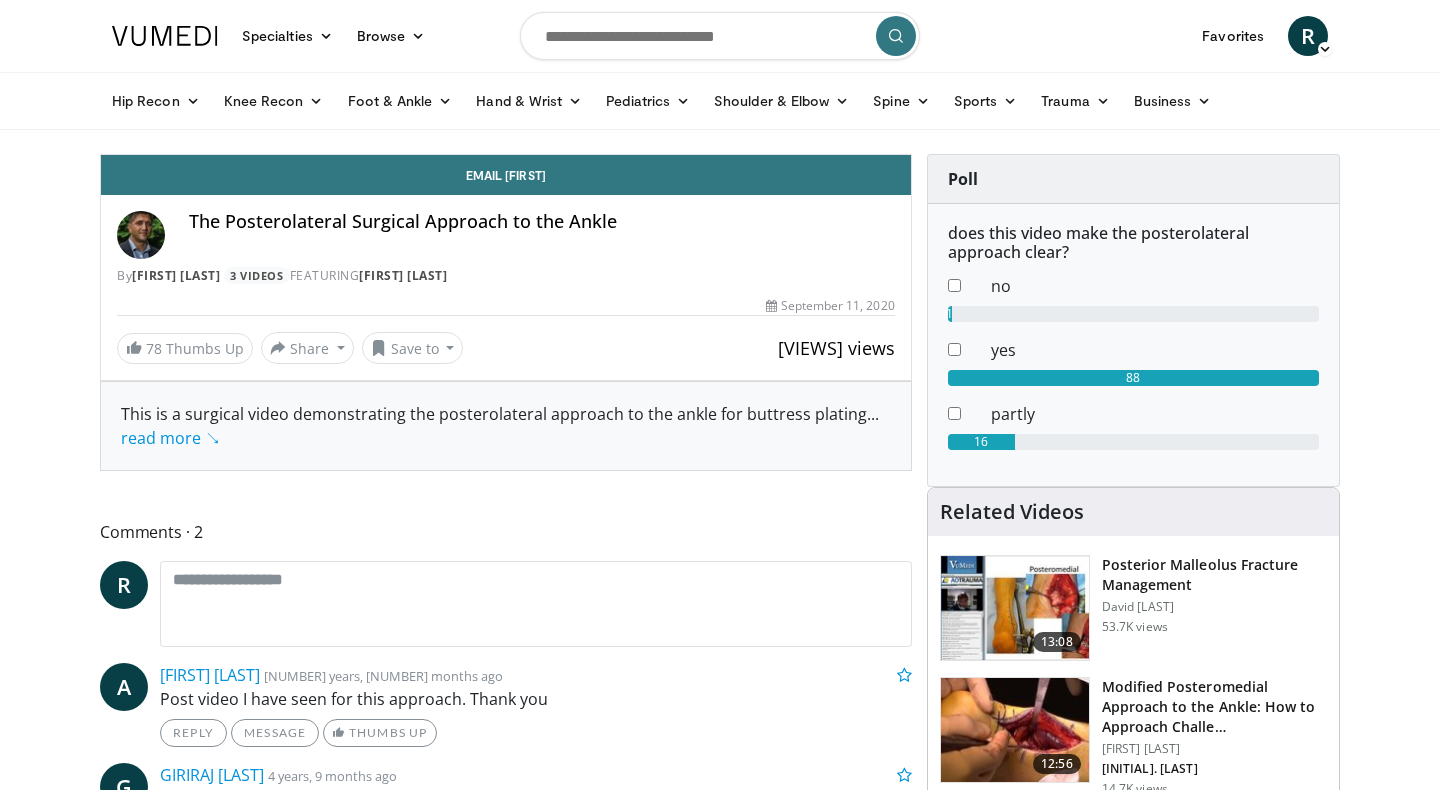 scroll, scrollTop: 0, scrollLeft: 0, axis: both 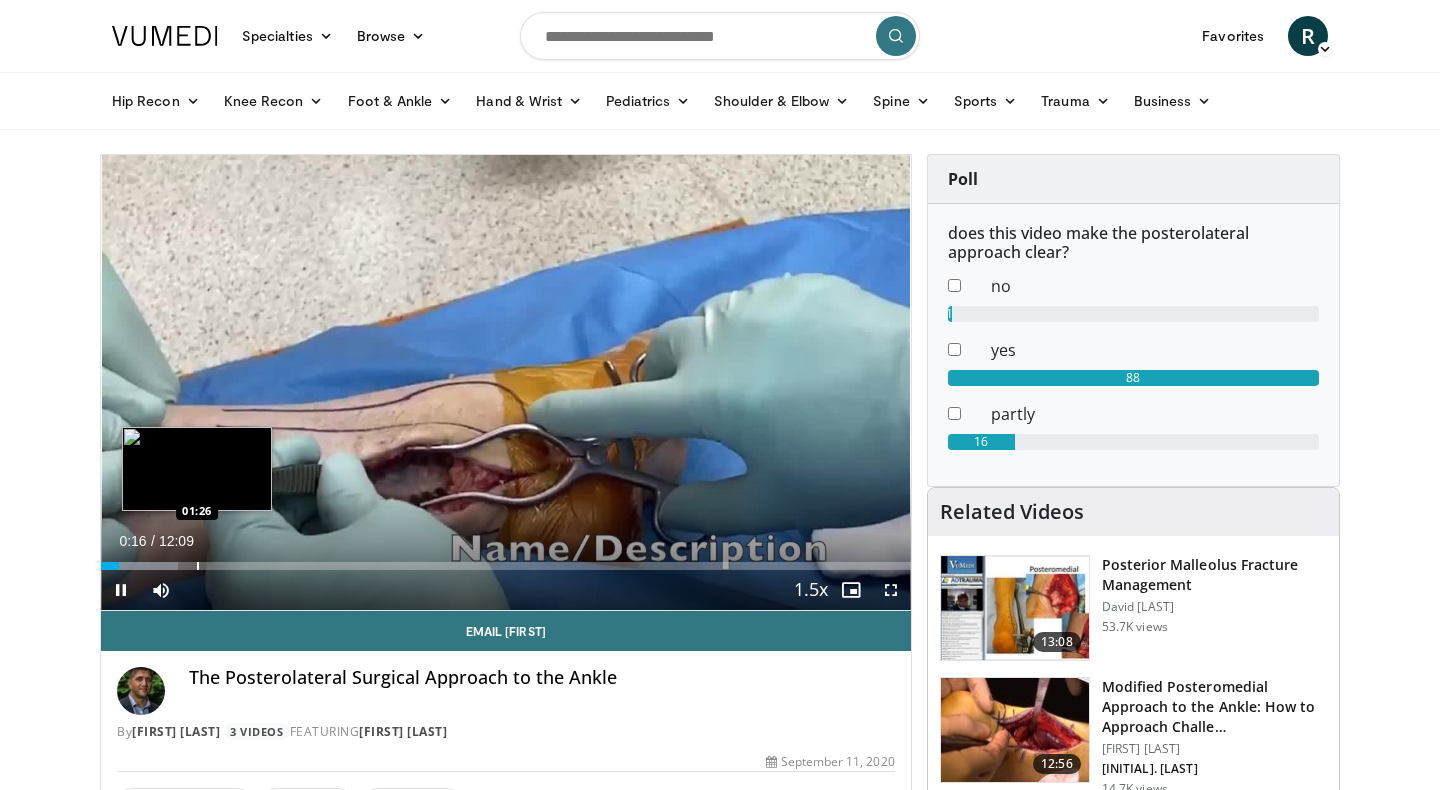 click on "Loaded :  9.51% 00:16 01:26" at bounding box center [506, 560] 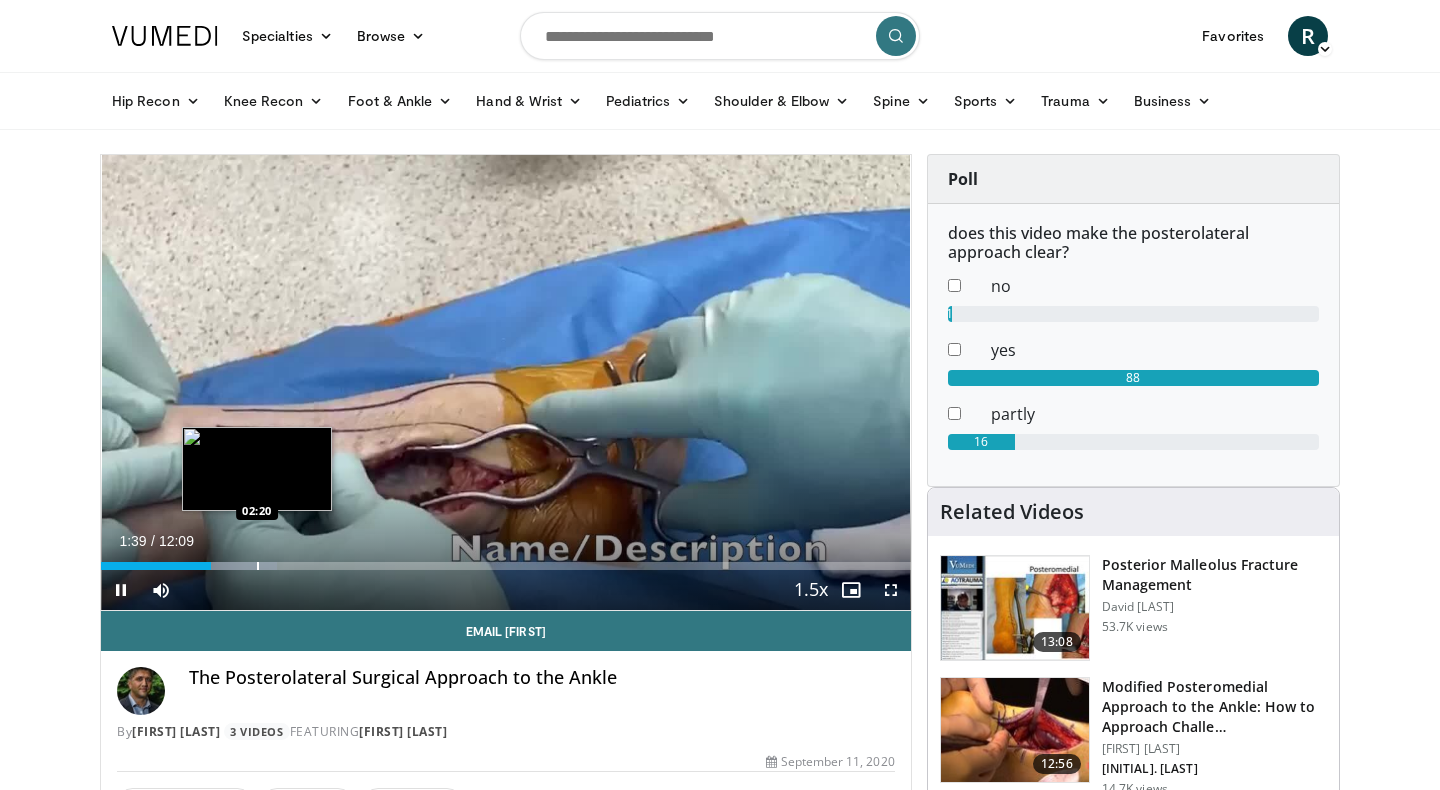 click at bounding box center (258, 566) 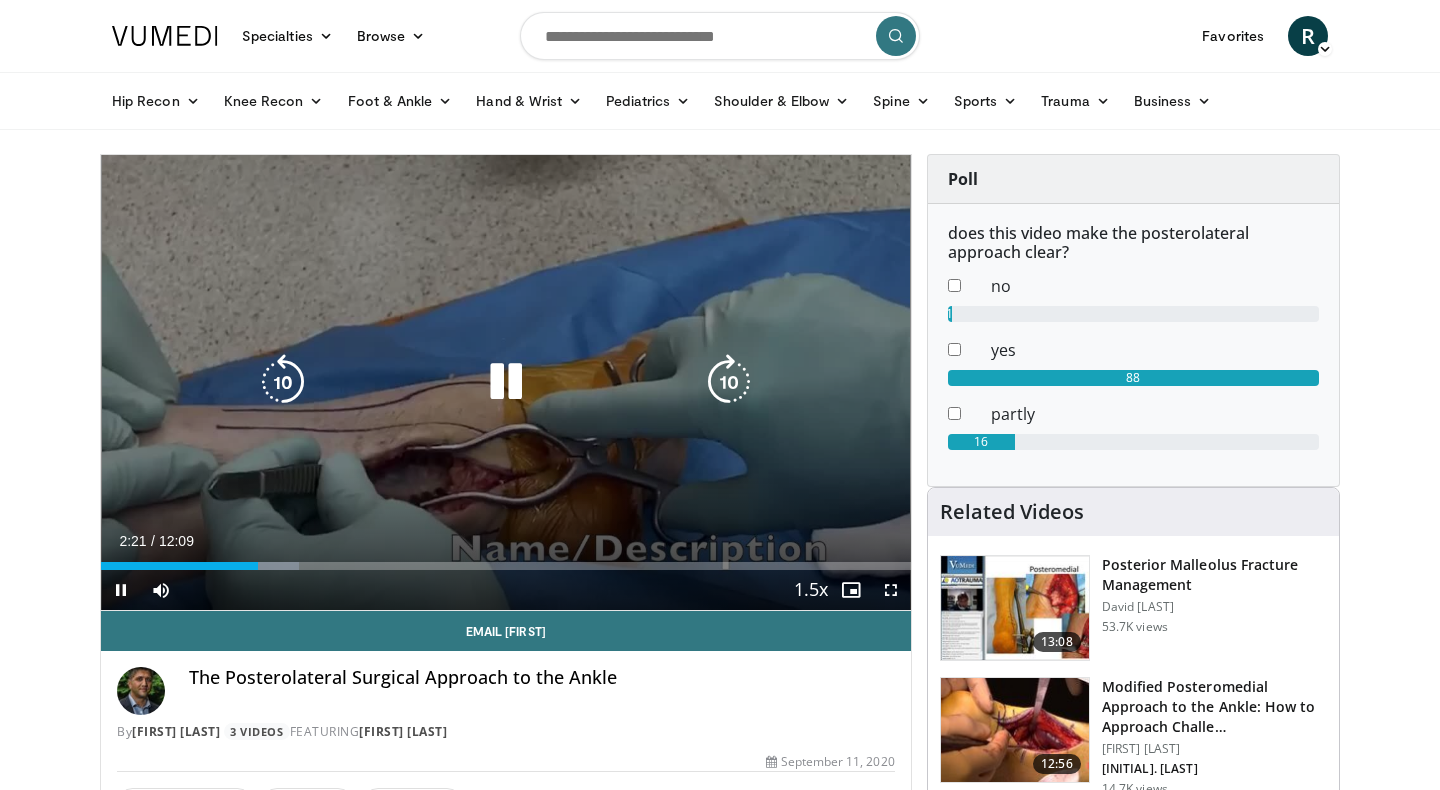 click on "10 seconds
Tap to unmute" at bounding box center (506, 382) 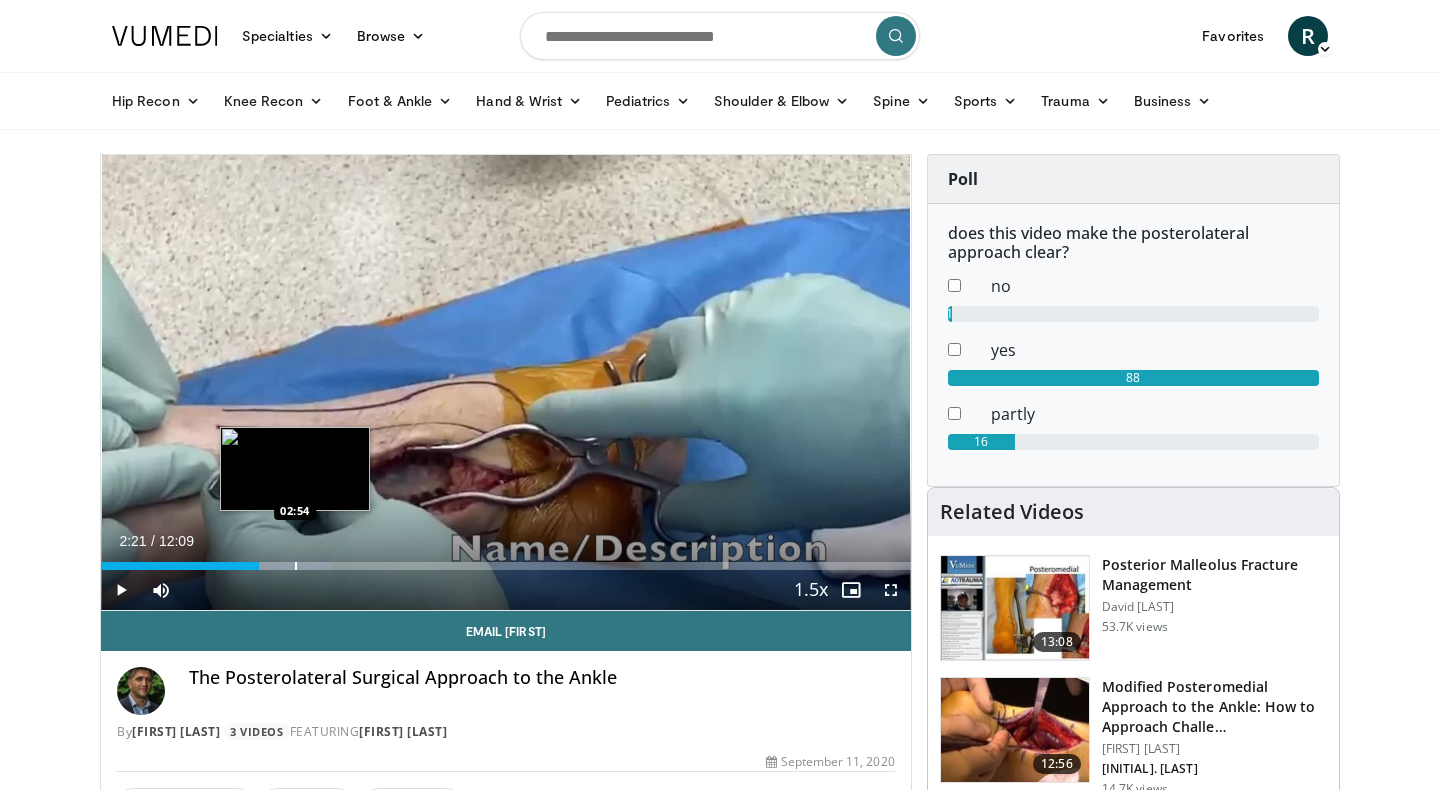 click at bounding box center [296, 566] 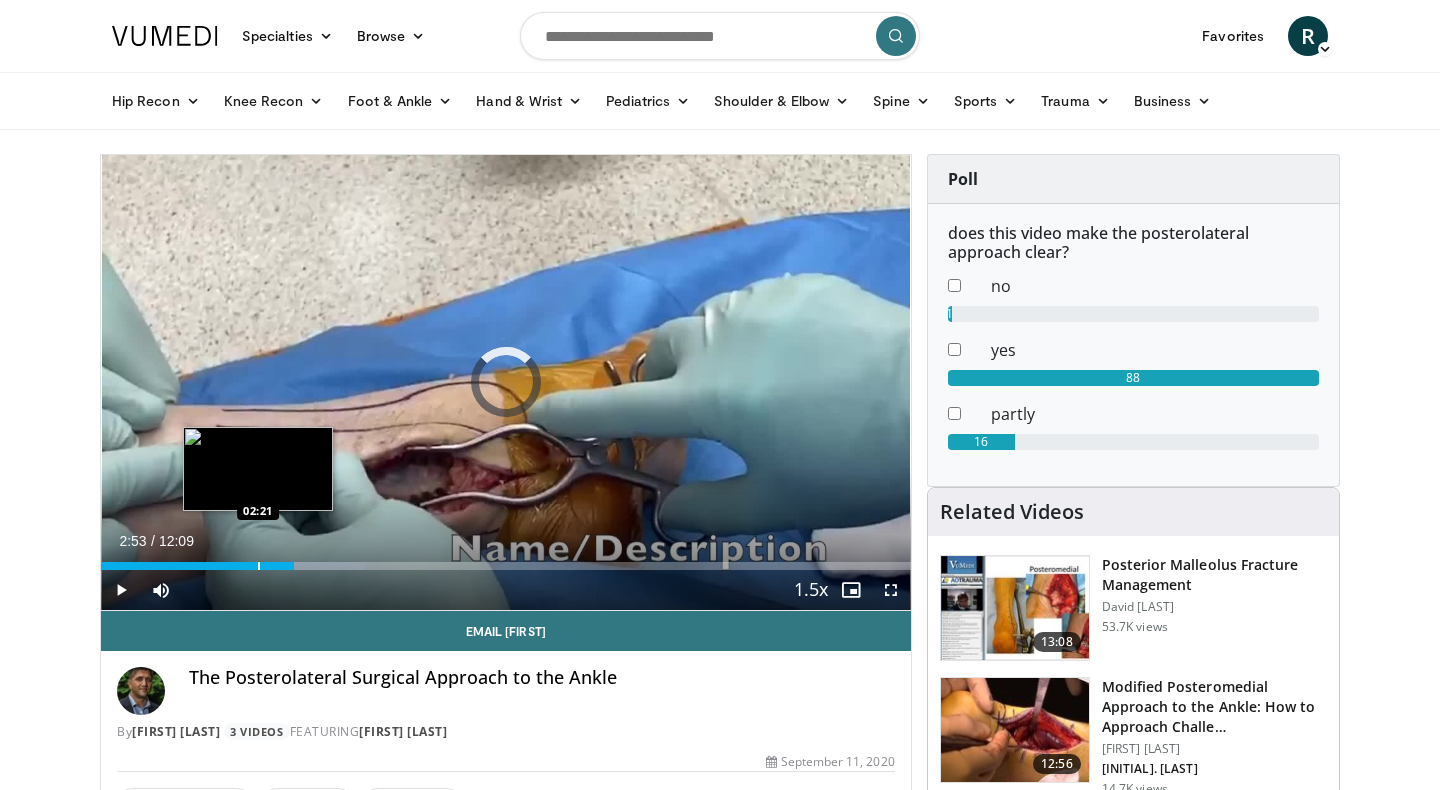 click at bounding box center (259, 566) 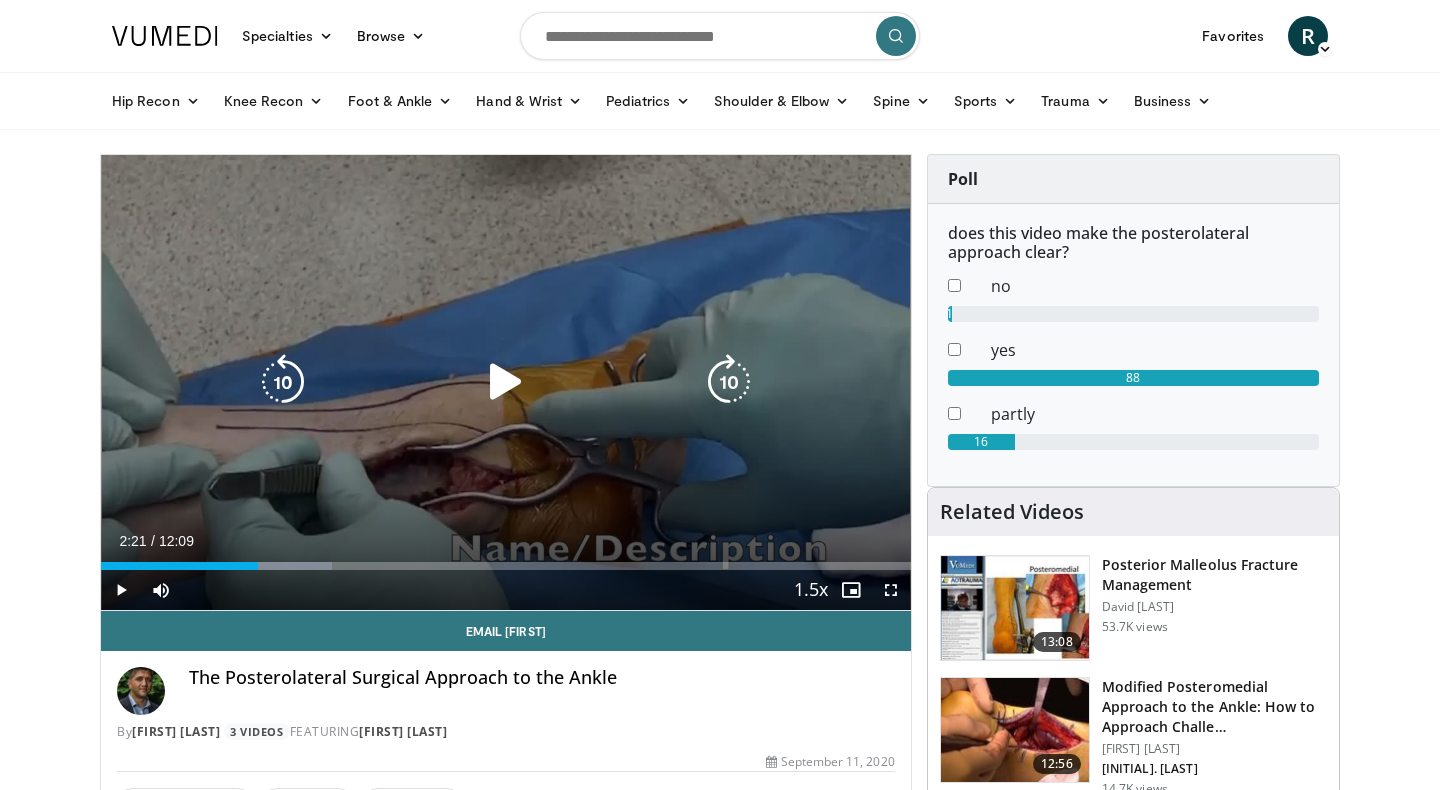 click at bounding box center [506, 382] 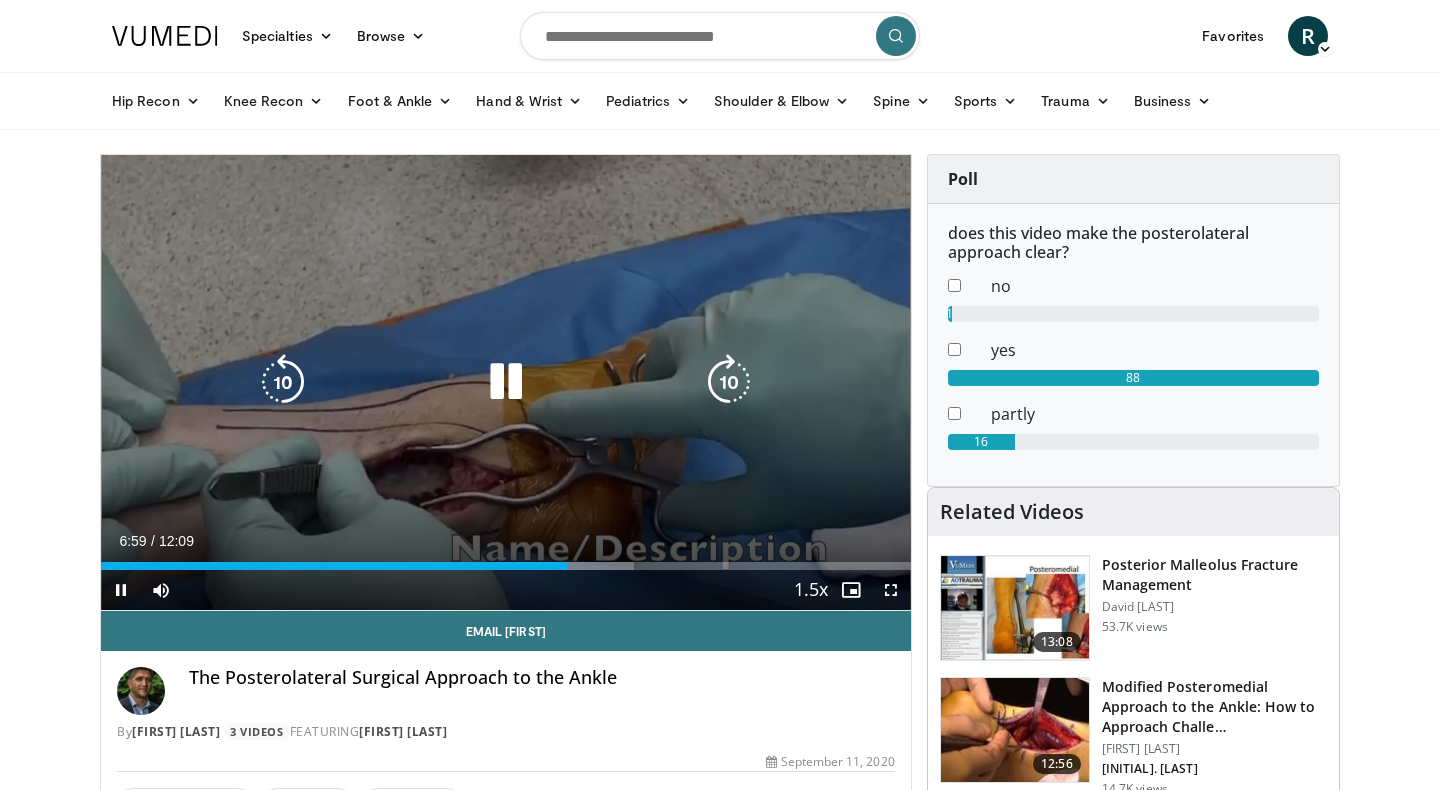 click at bounding box center (283, 382) 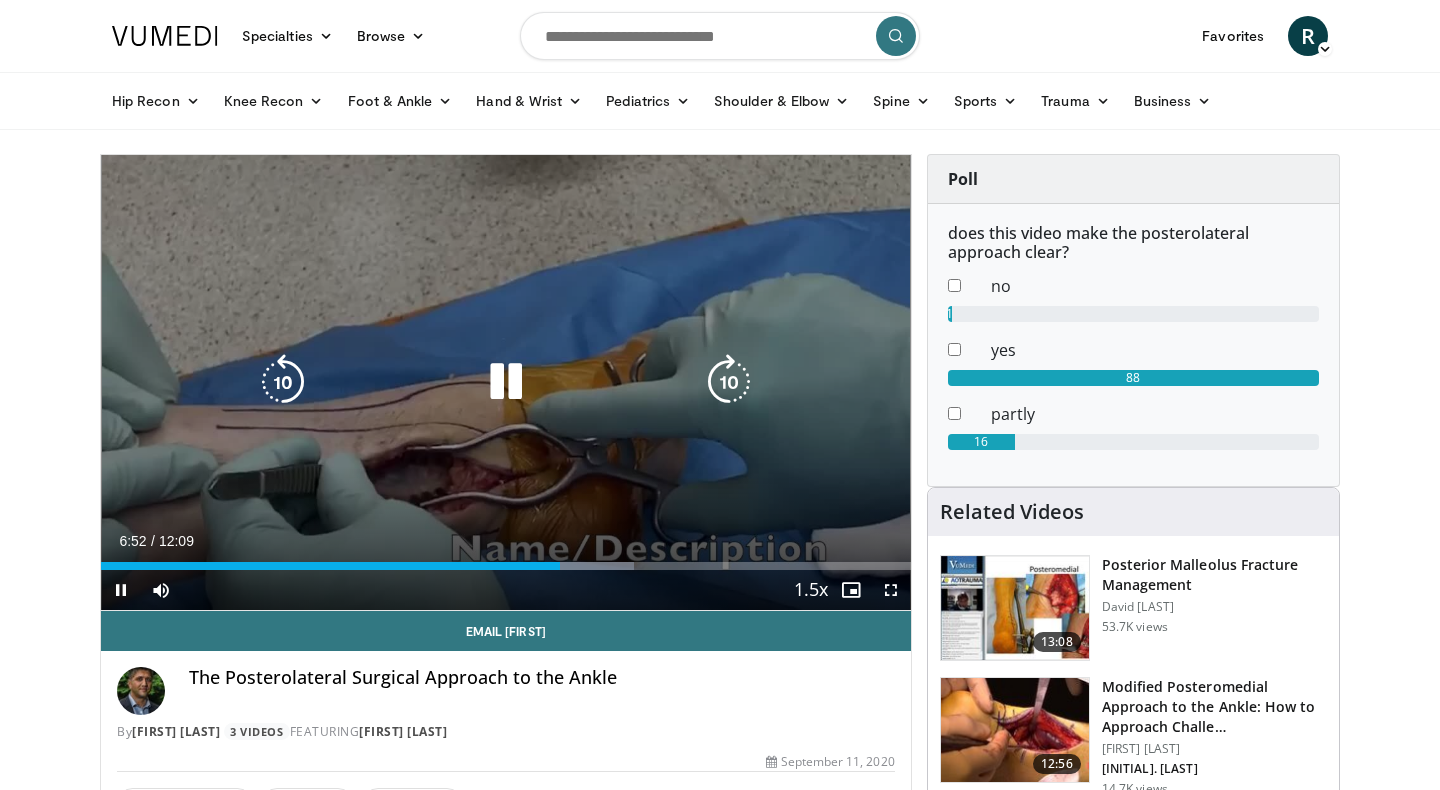 click at bounding box center (506, 382) 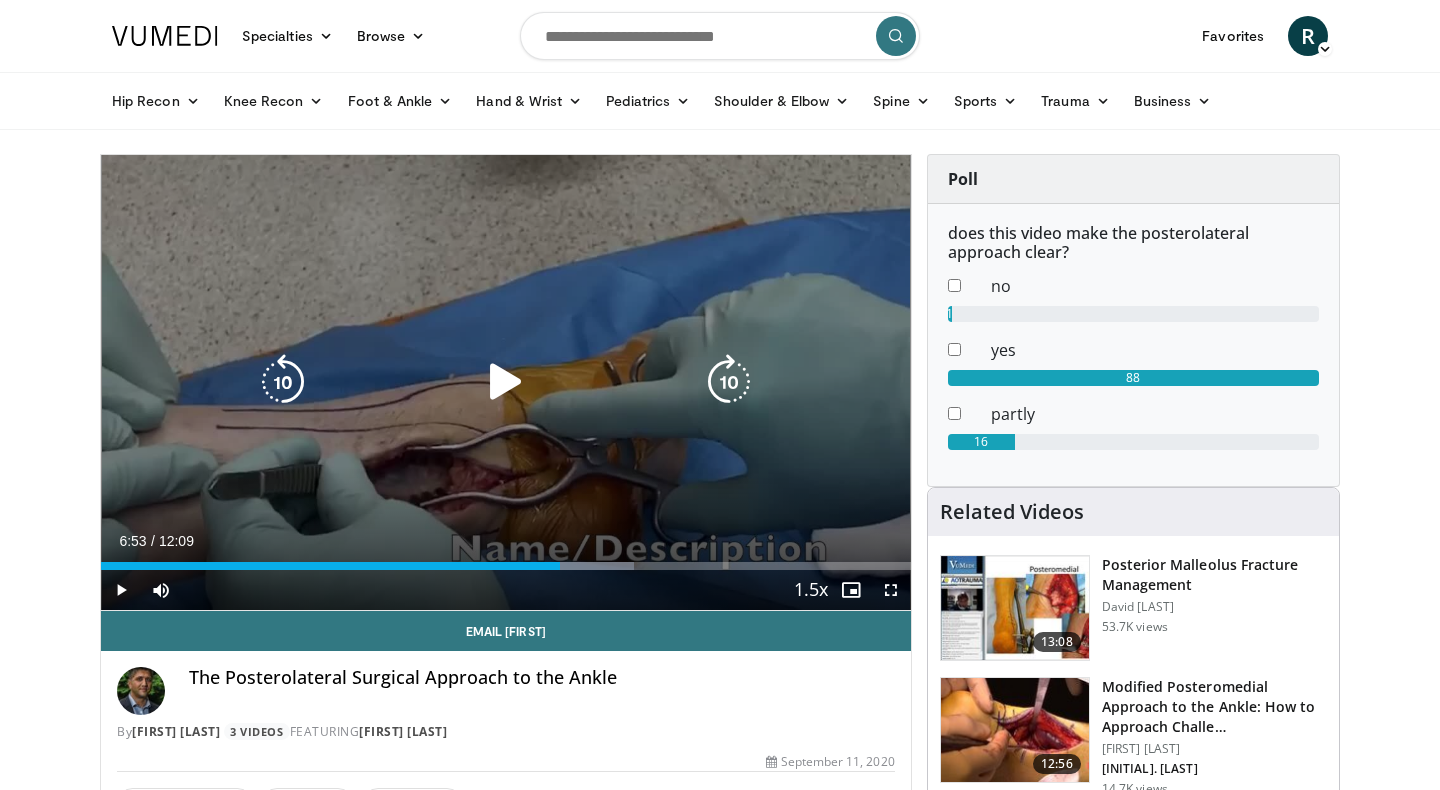 click at bounding box center (506, 382) 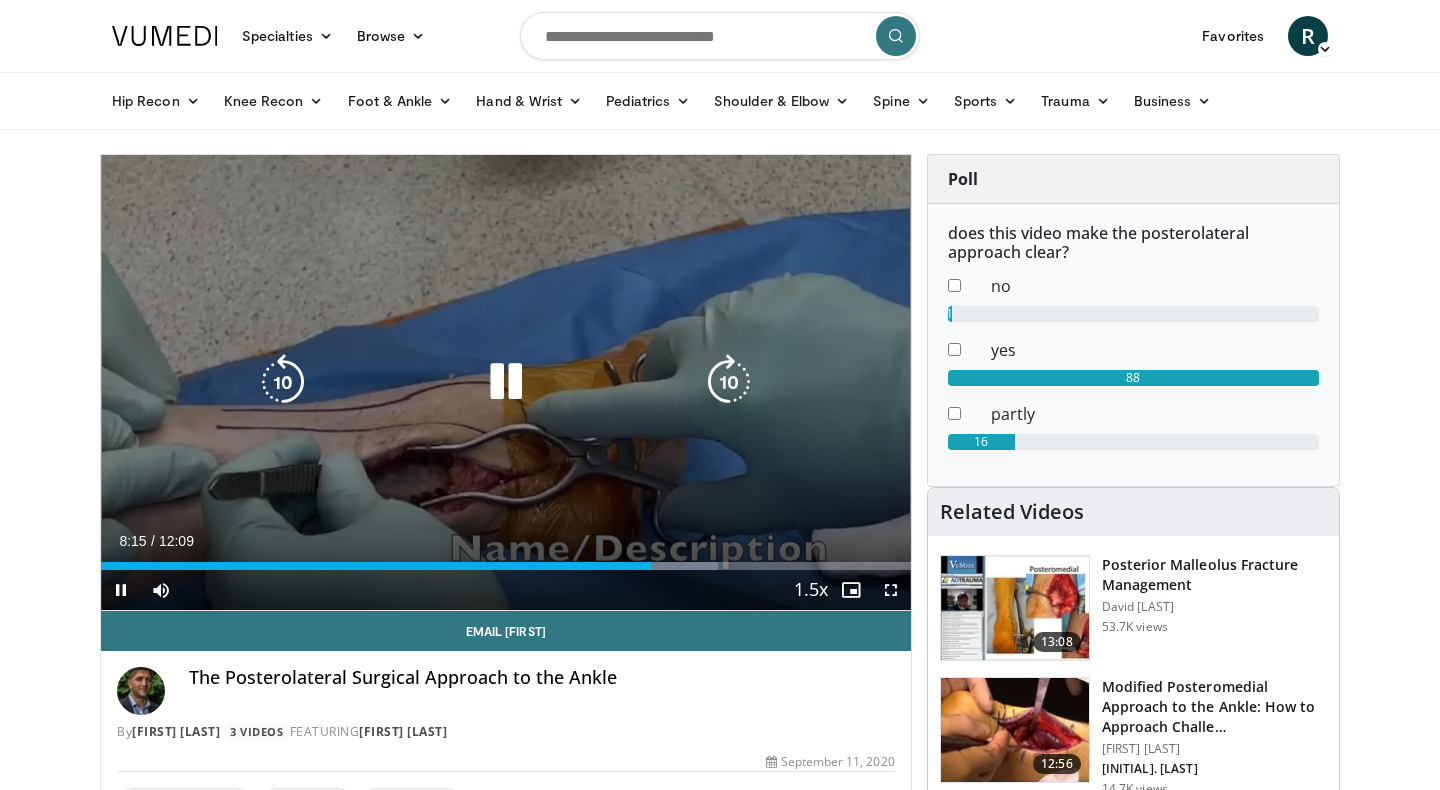 click at bounding box center (506, 382) 